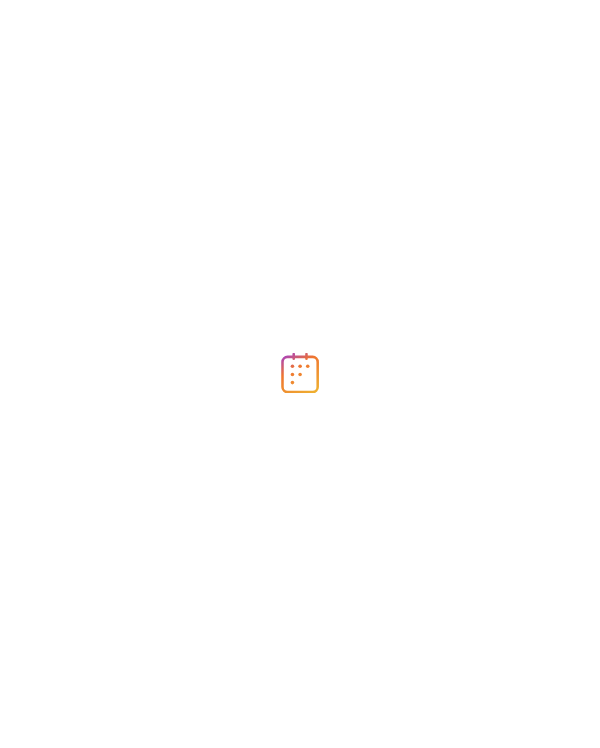 scroll, scrollTop: 0, scrollLeft: 0, axis: both 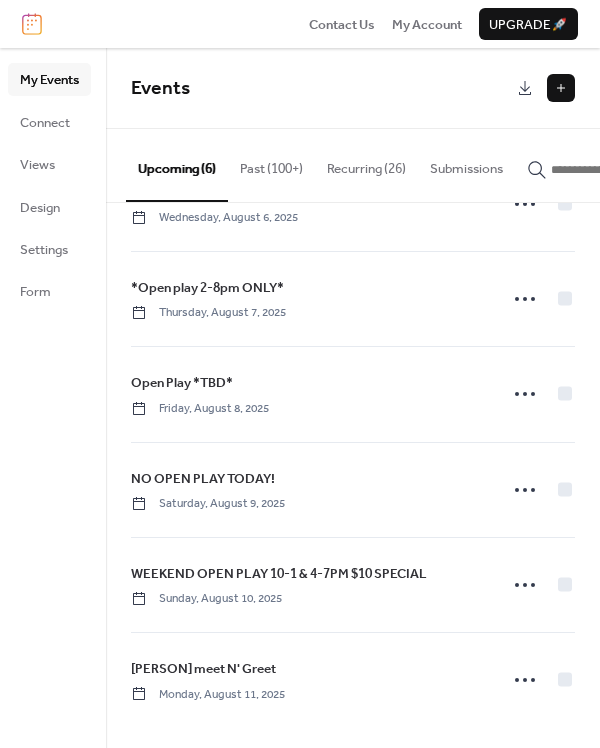 click on "Past (100+)" at bounding box center (271, 164) 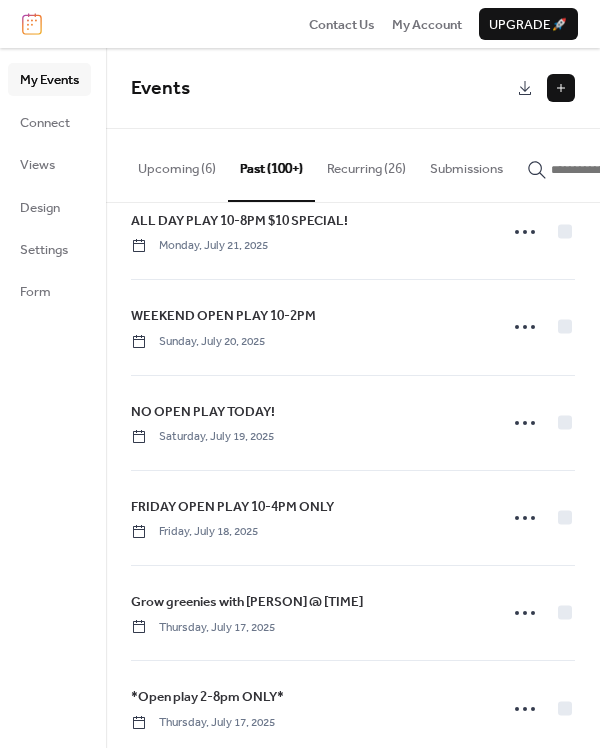 scroll, scrollTop: 1581, scrollLeft: 0, axis: vertical 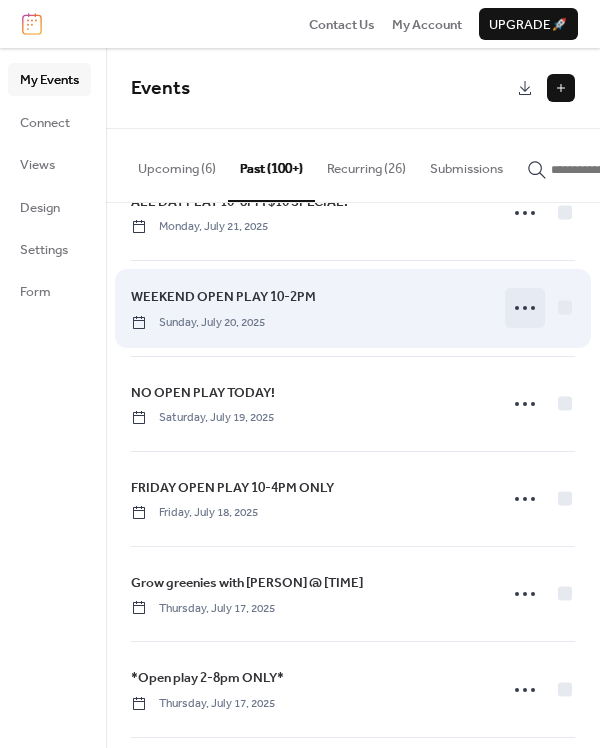 click 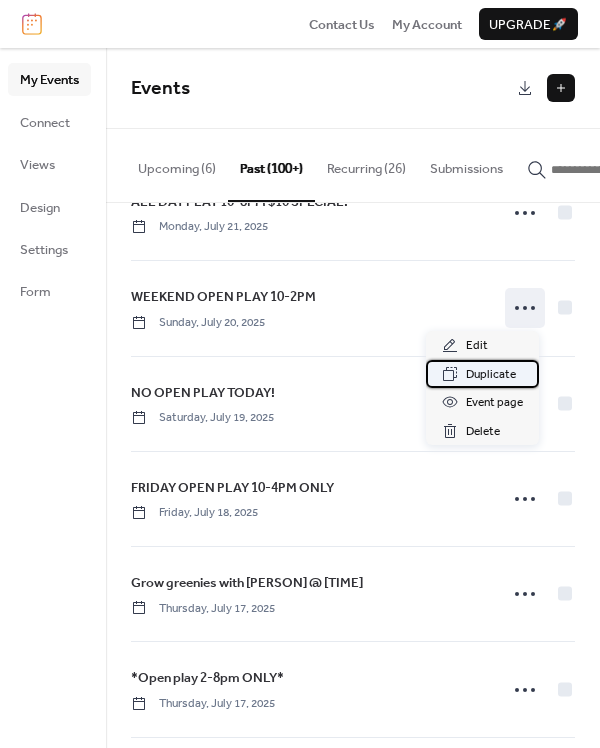 click on "Duplicate" at bounding box center [491, 375] 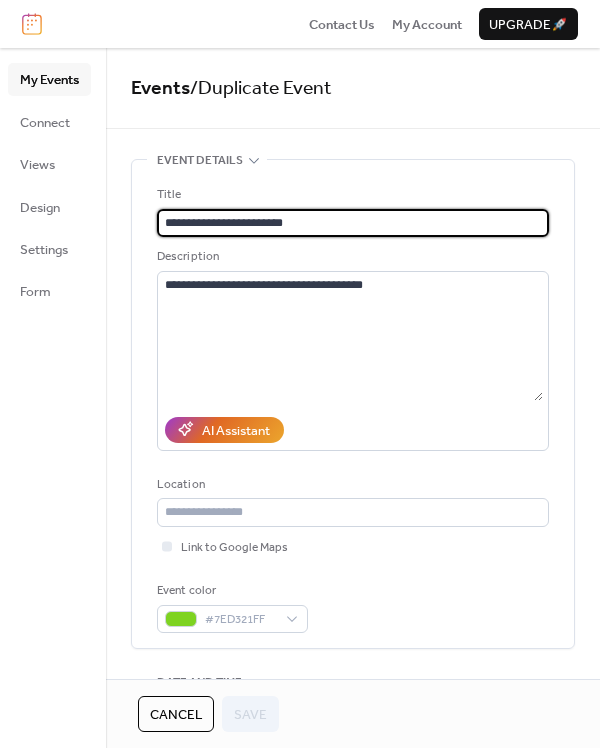 click on "**********" at bounding box center [353, 223] 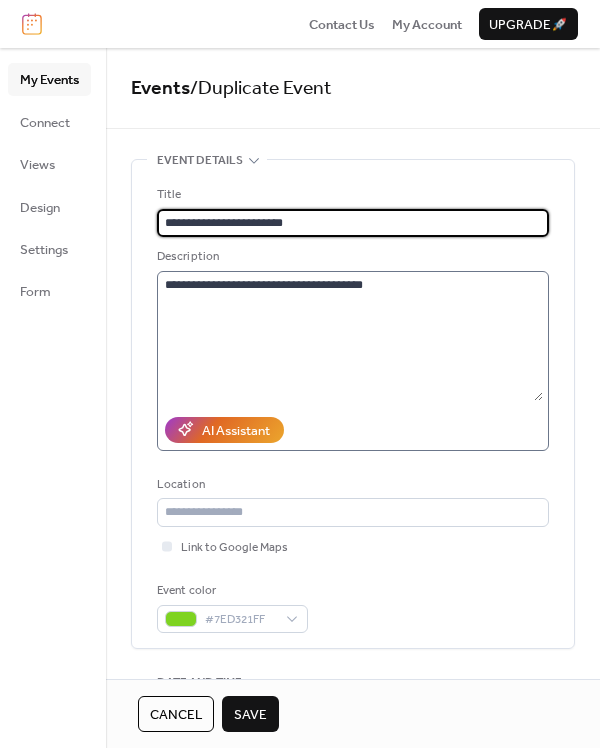type on "**********" 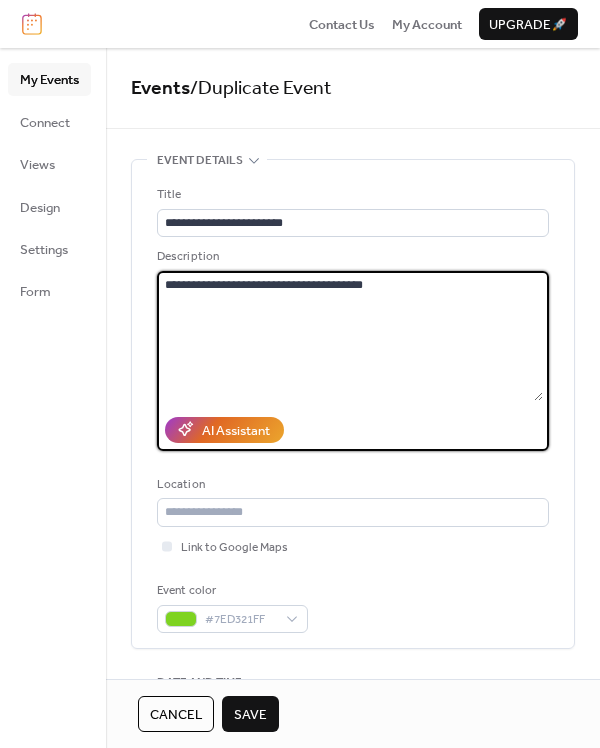 click on "**********" at bounding box center (350, 336) 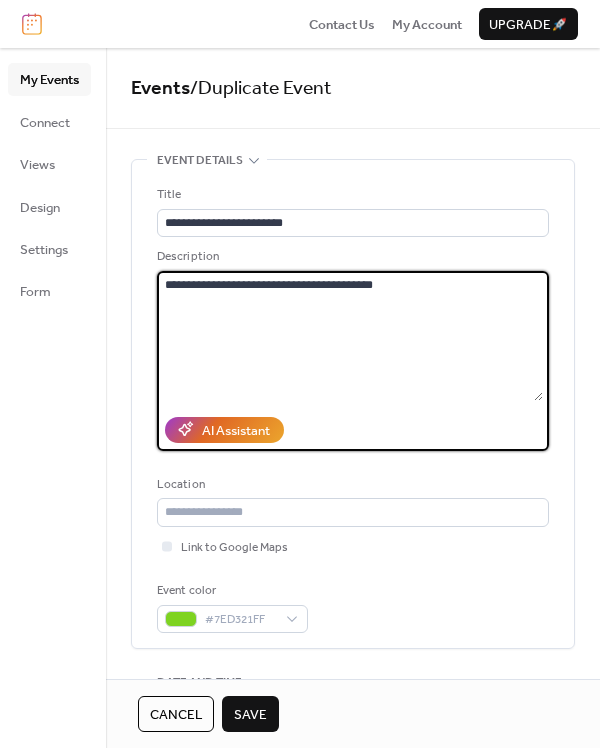 click on "**********" at bounding box center (350, 336) 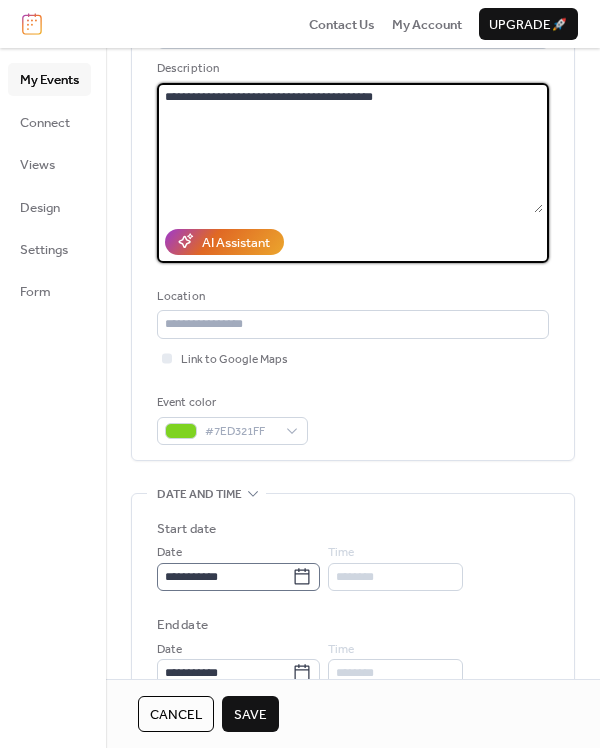 scroll, scrollTop: 201, scrollLeft: 0, axis: vertical 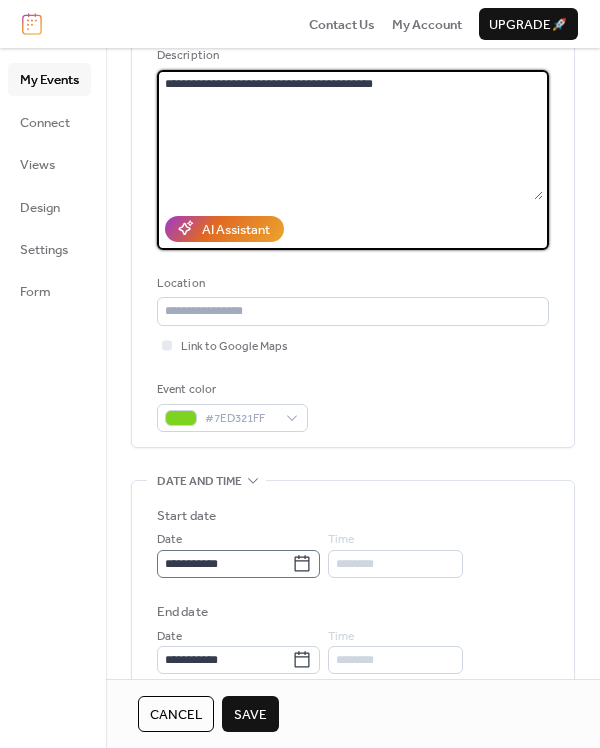 type on "**********" 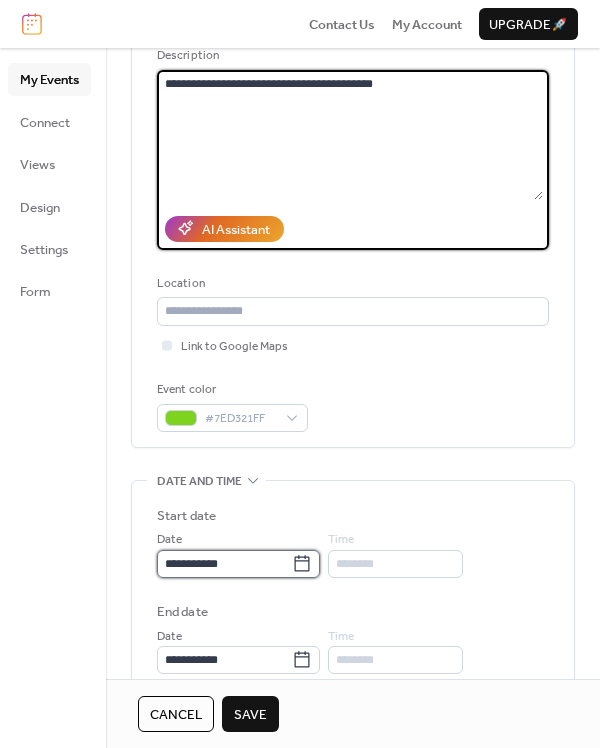 click on "**********" at bounding box center (224, 564) 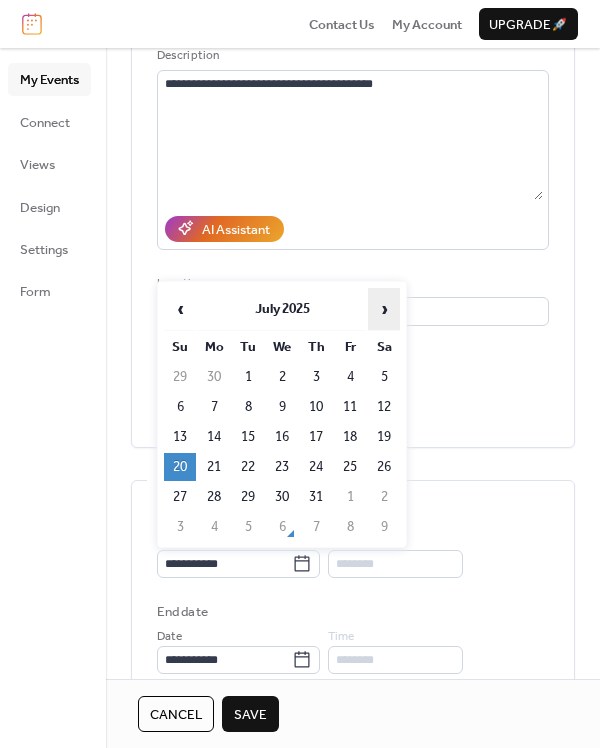 click on "›" at bounding box center (384, 309) 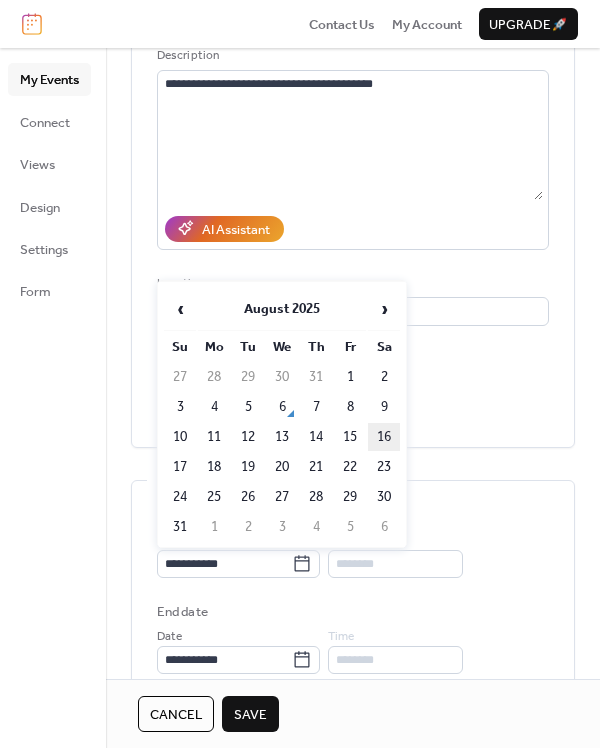 click on "16" at bounding box center [384, 437] 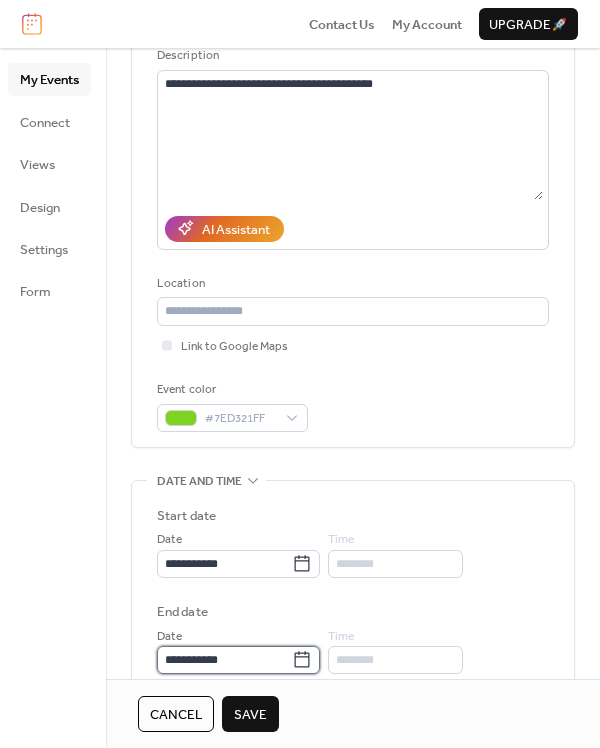 click on "**********" at bounding box center (224, 660) 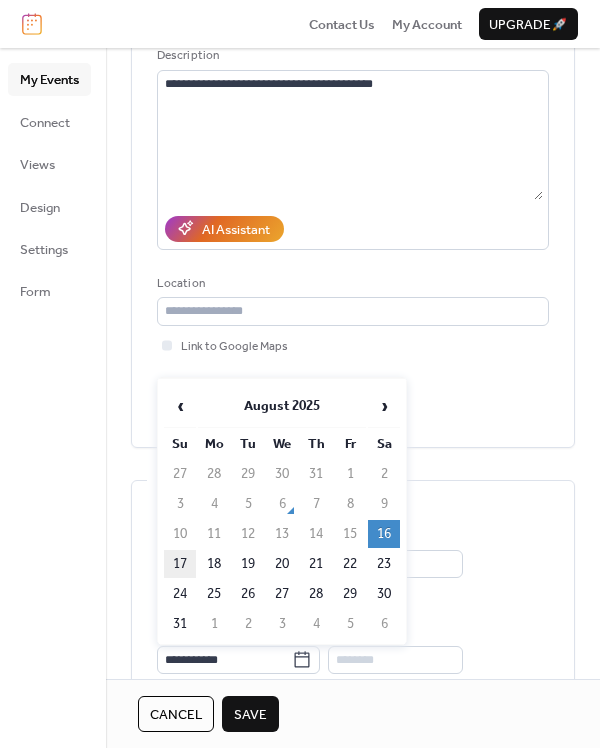 click on "17" at bounding box center (180, 564) 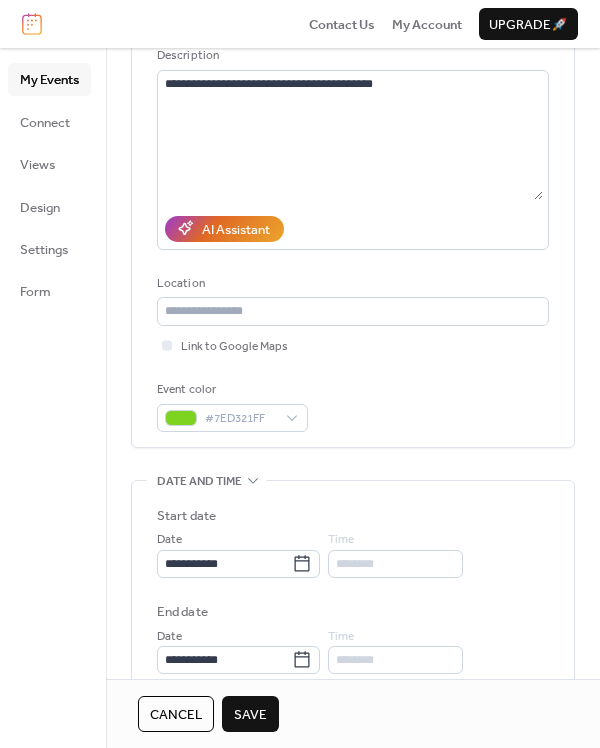 click on "**********" at bounding box center (353, 628) 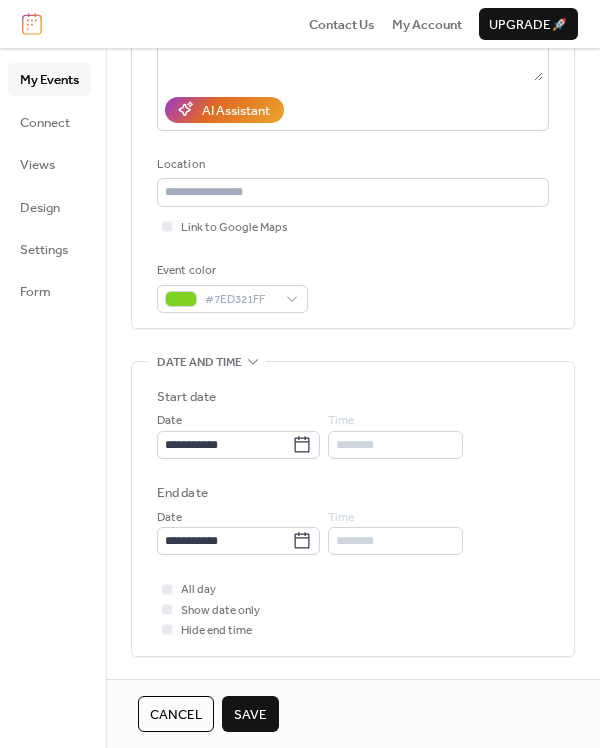 scroll, scrollTop: 525, scrollLeft: 0, axis: vertical 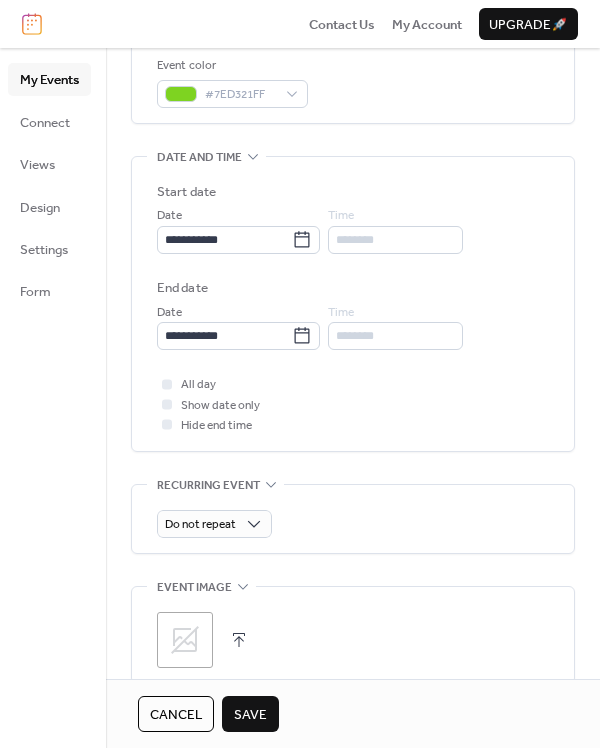 click on "Save" at bounding box center (250, 715) 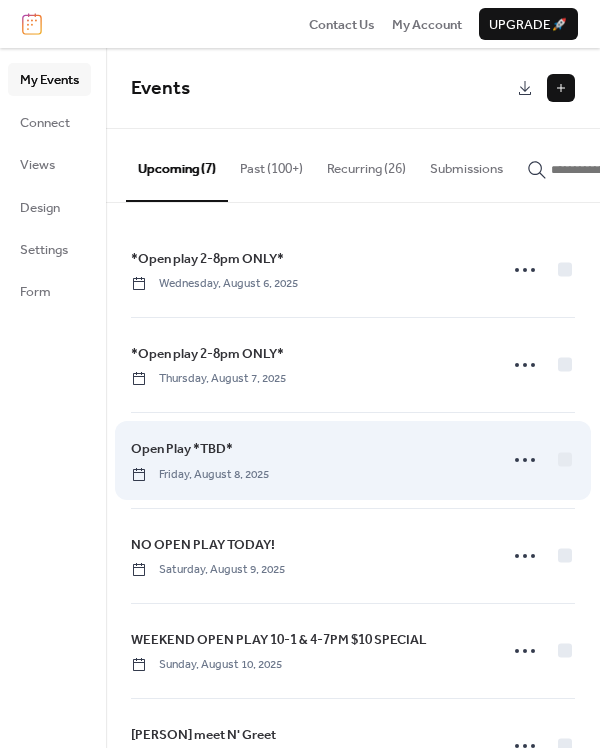 scroll, scrollTop: 164, scrollLeft: 0, axis: vertical 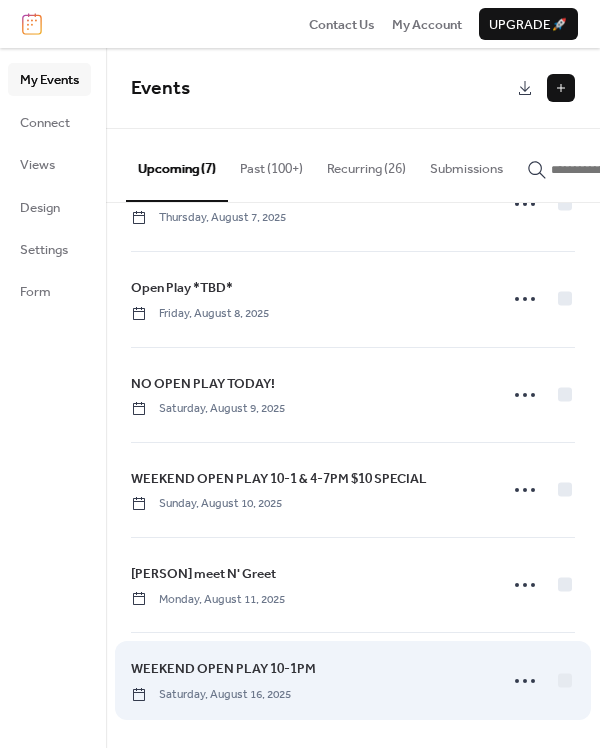click on "WEEKEND OPEN PLAY 10-1PM" at bounding box center [223, 669] 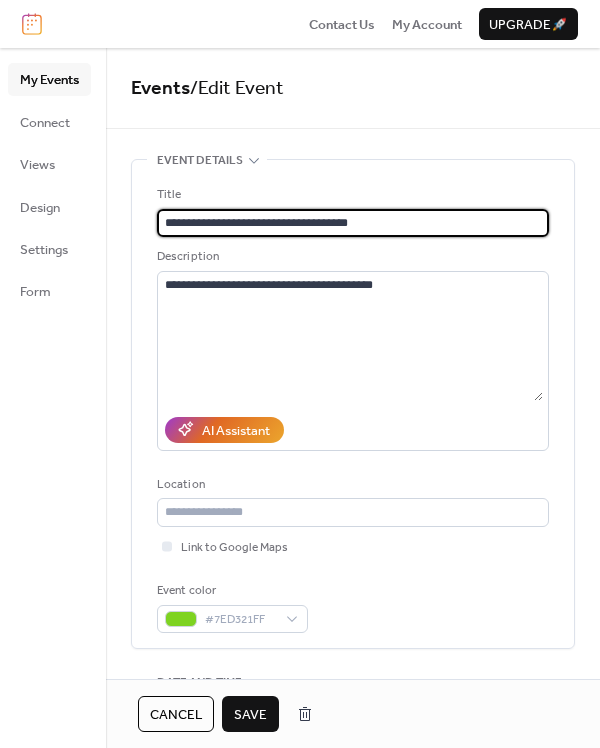 type on "**********" 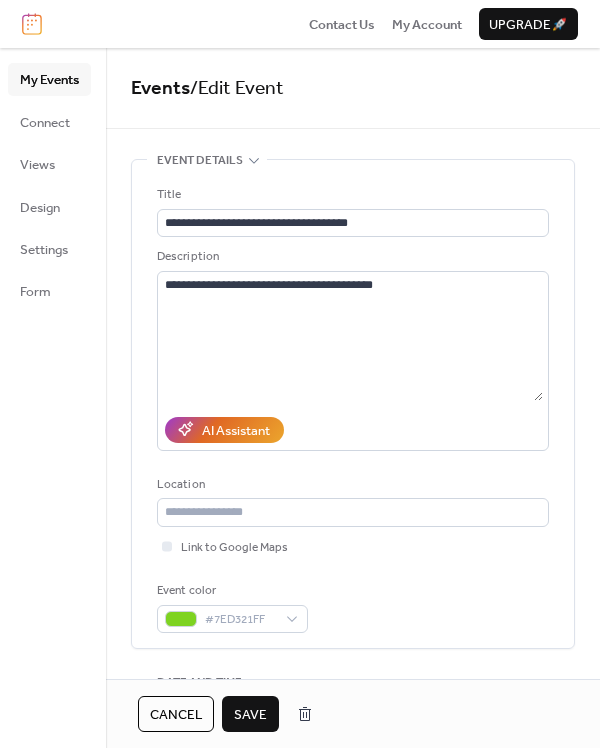 click on "Save" at bounding box center [250, 715] 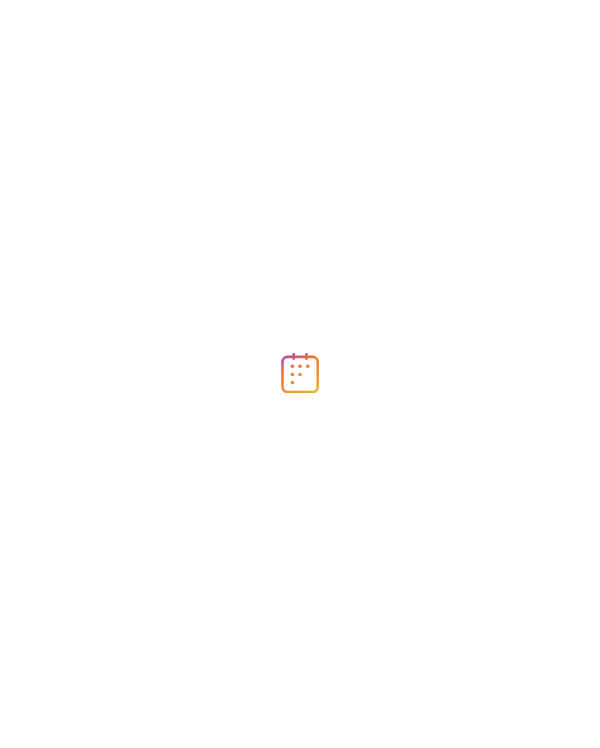 scroll, scrollTop: 0, scrollLeft: 0, axis: both 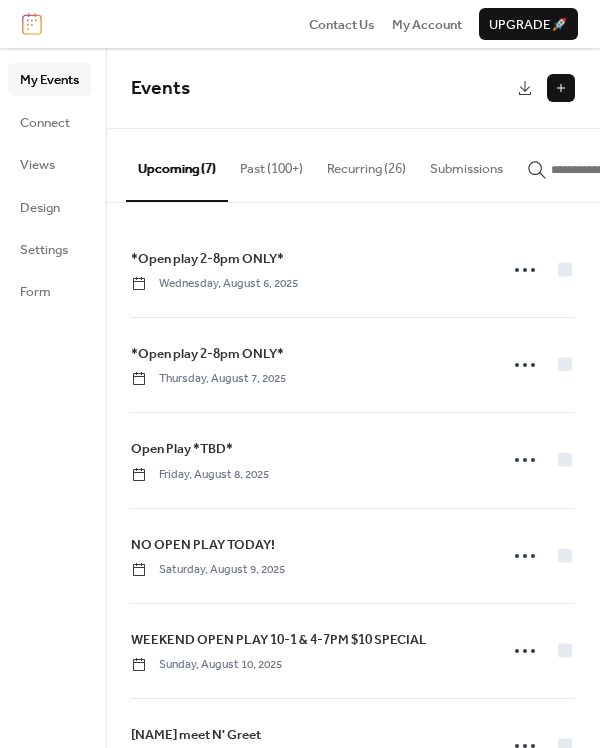 click on "Past (100+)" at bounding box center (271, 164) 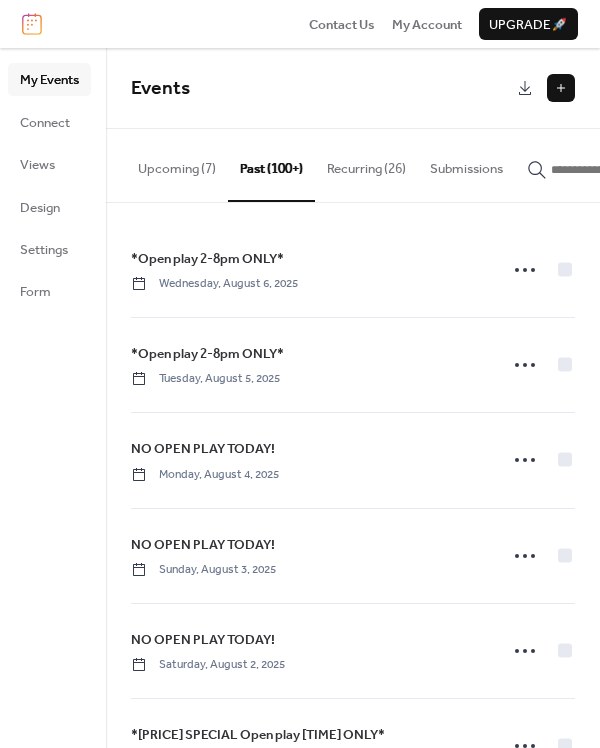 click on "Recurring (26)" at bounding box center [366, 164] 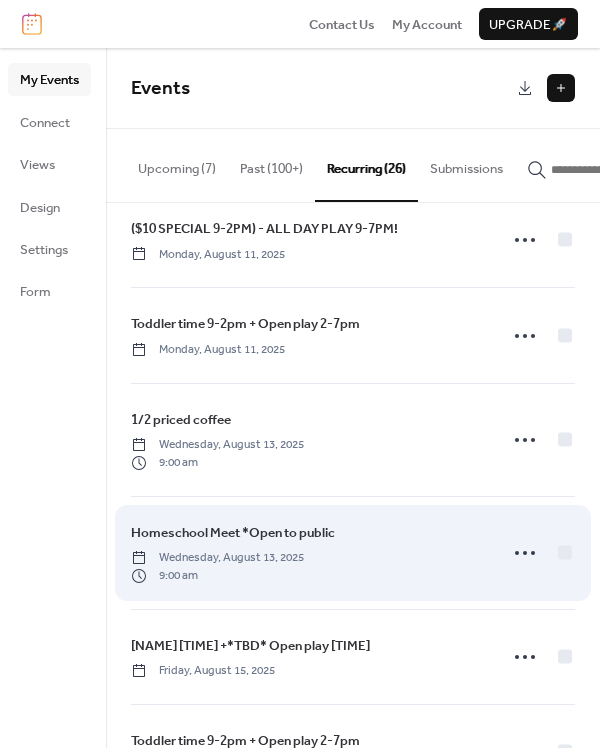 scroll, scrollTop: 2252, scrollLeft: 0, axis: vertical 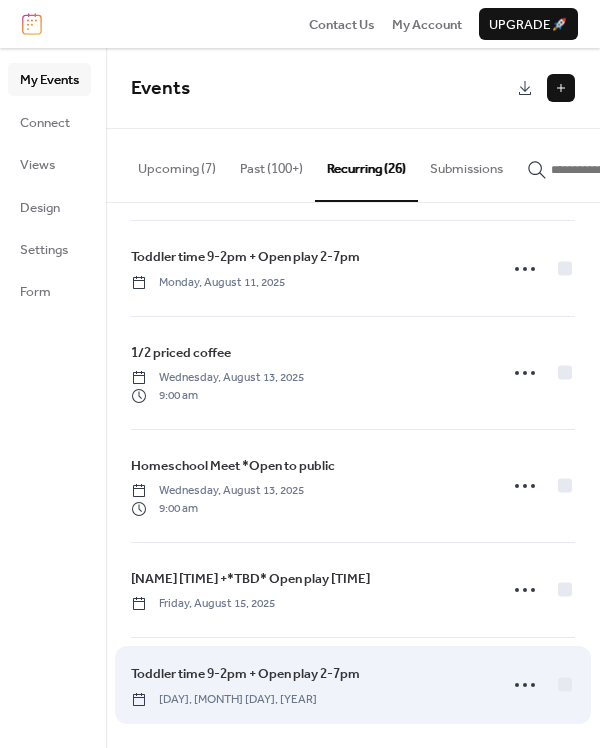 click on "Toddler time 9-2pm + Open play 2-7pm" at bounding box center [245, 674] 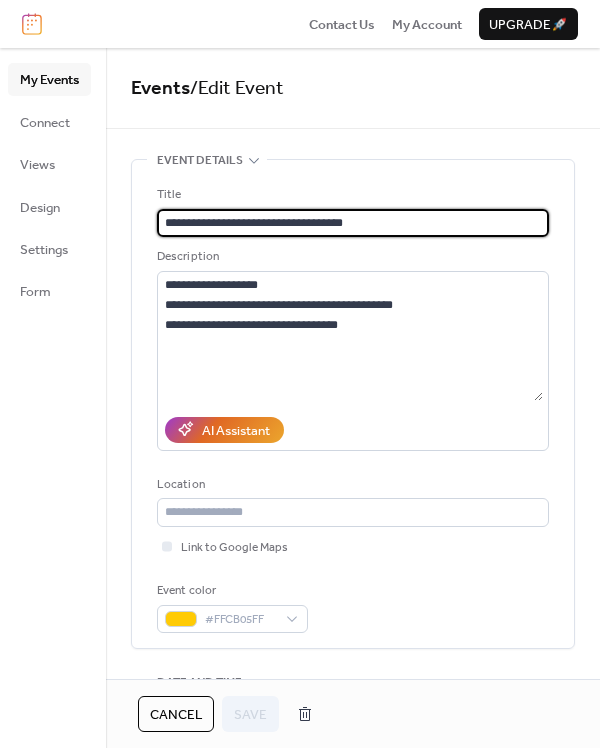 click on "**********" at bounding box center (353, 223) 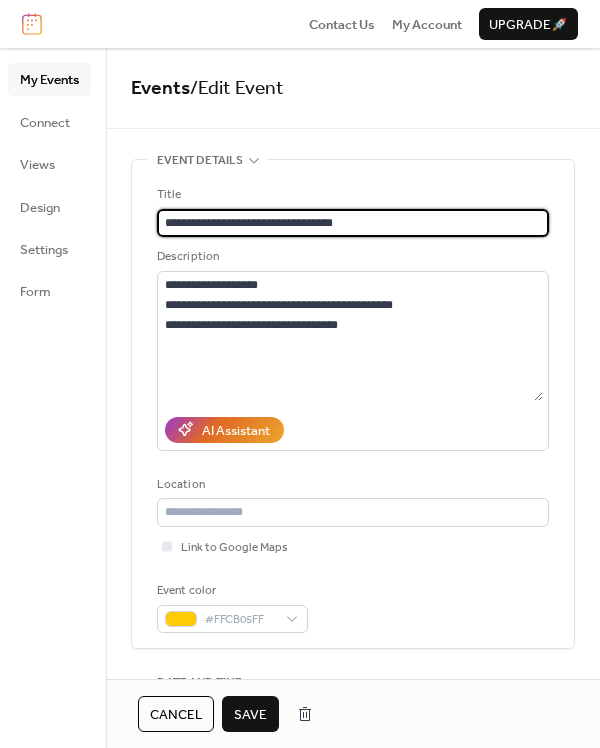 type on "**********" 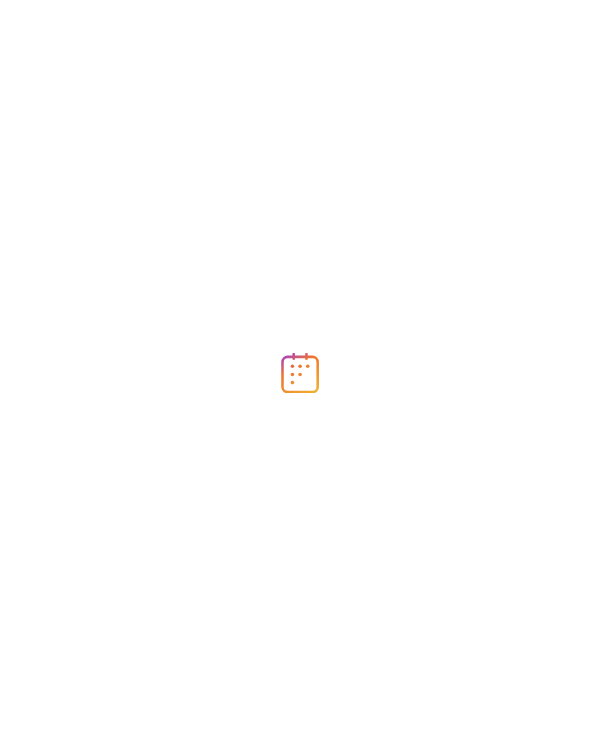 scroll, scrollTop: 0, scrollLeft: 0, axis: both 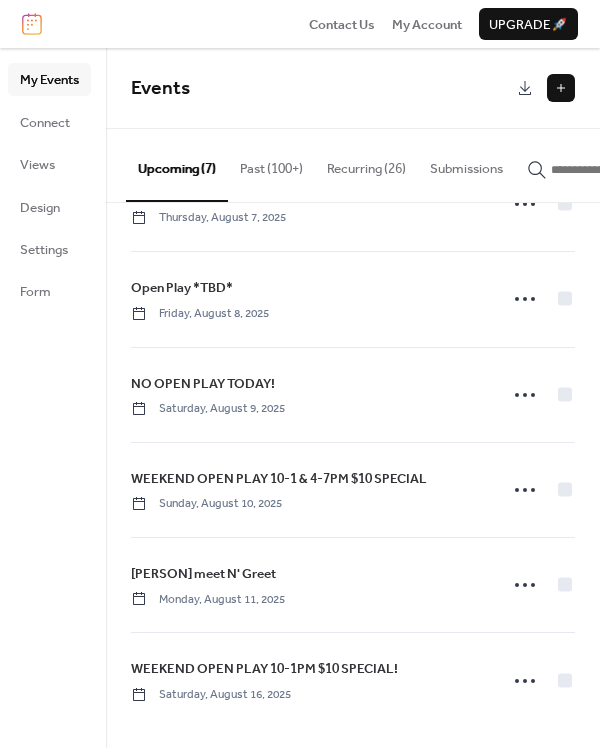 click on "Recurring (26)" at bounding box center (366, 164) 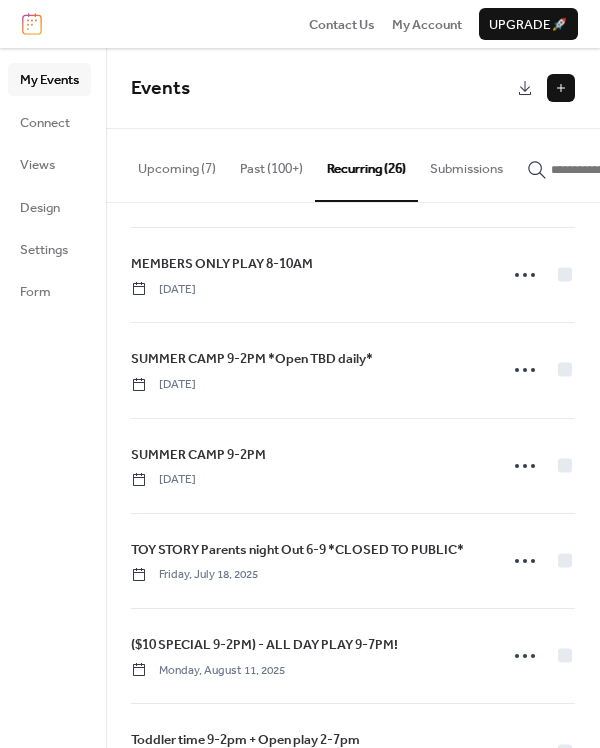 scroll, scrollTop: 2252, scrollLeft: 0, axis: vertical 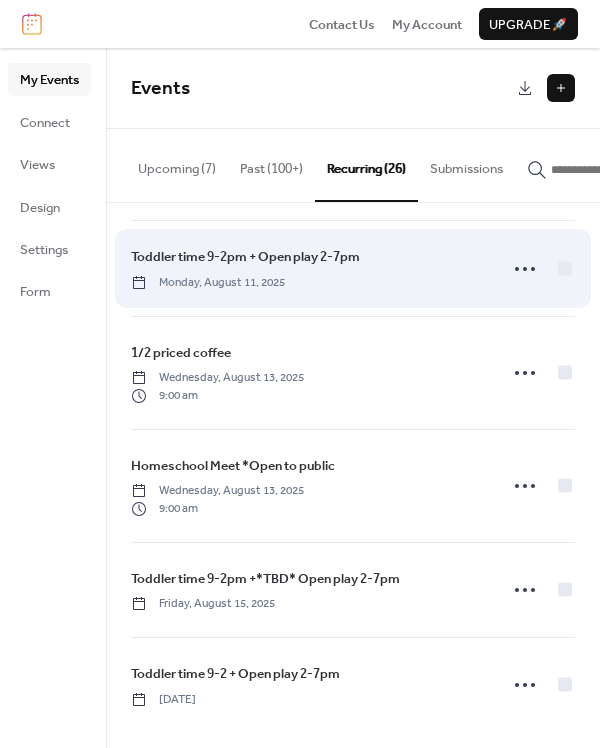 click on "Toddler time 9-2pm + Open play 2-7pm" at bounding box center (245, 257) 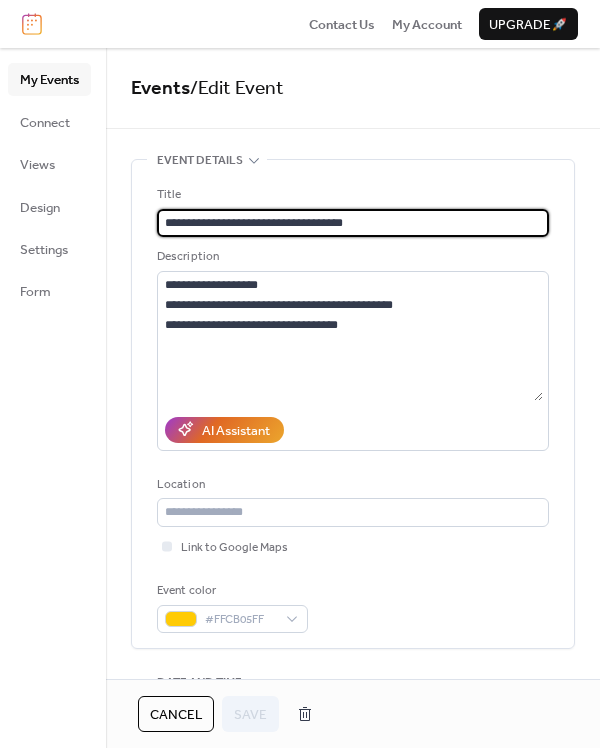 click on "**********" at bounding box center [353, 223] 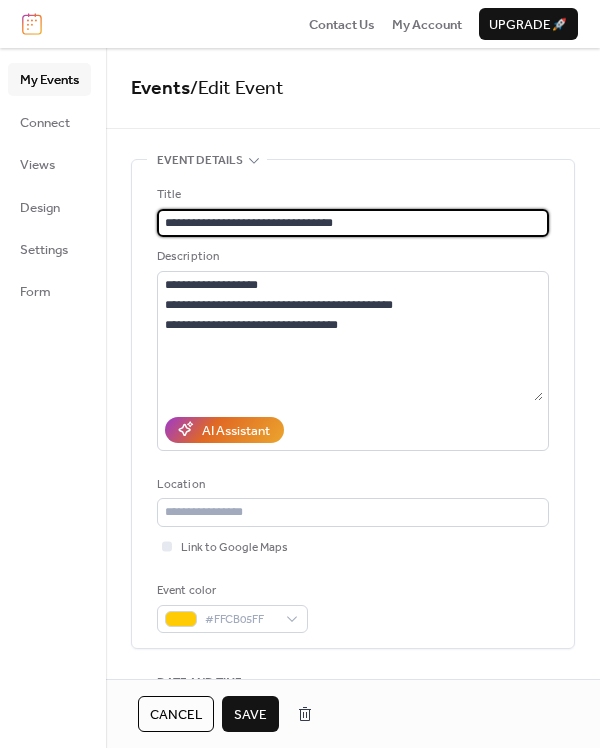 type on "**********" 